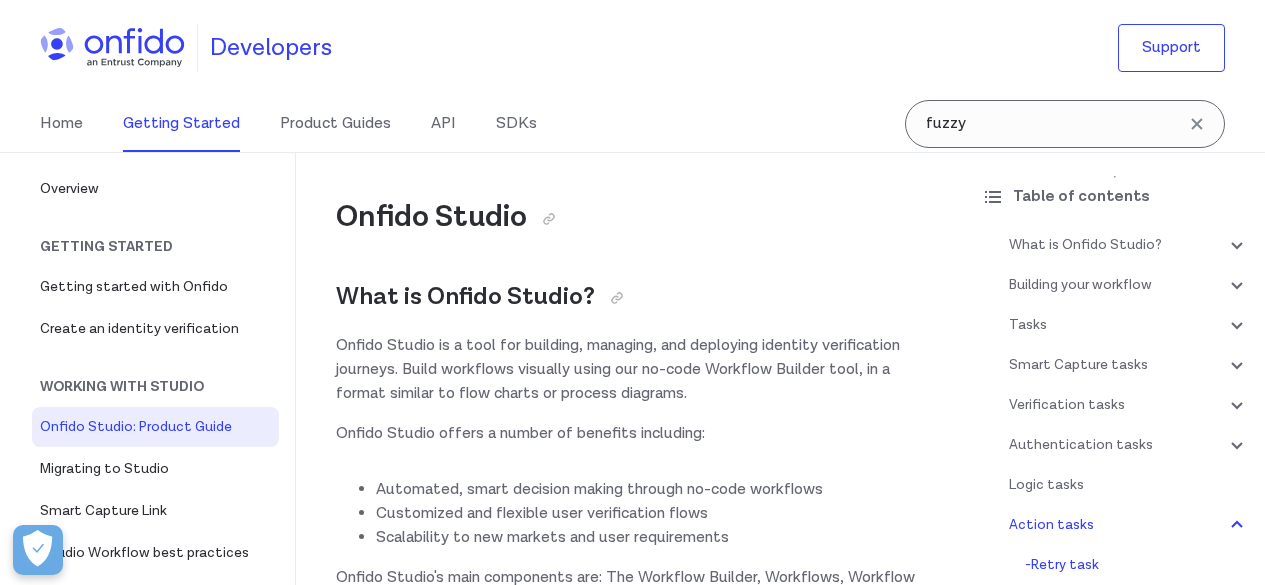 scroll, scrollTop: 29426, scrollLeft: 0, axis: vertical 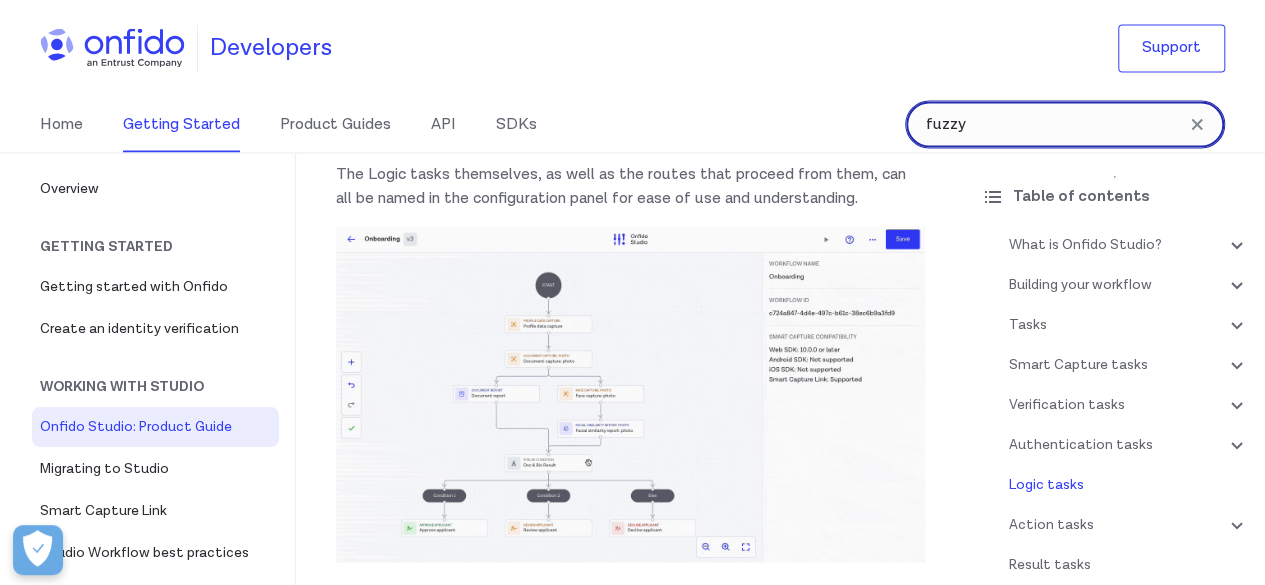 click on "fuzzy" at bounding box center (1065, 124) 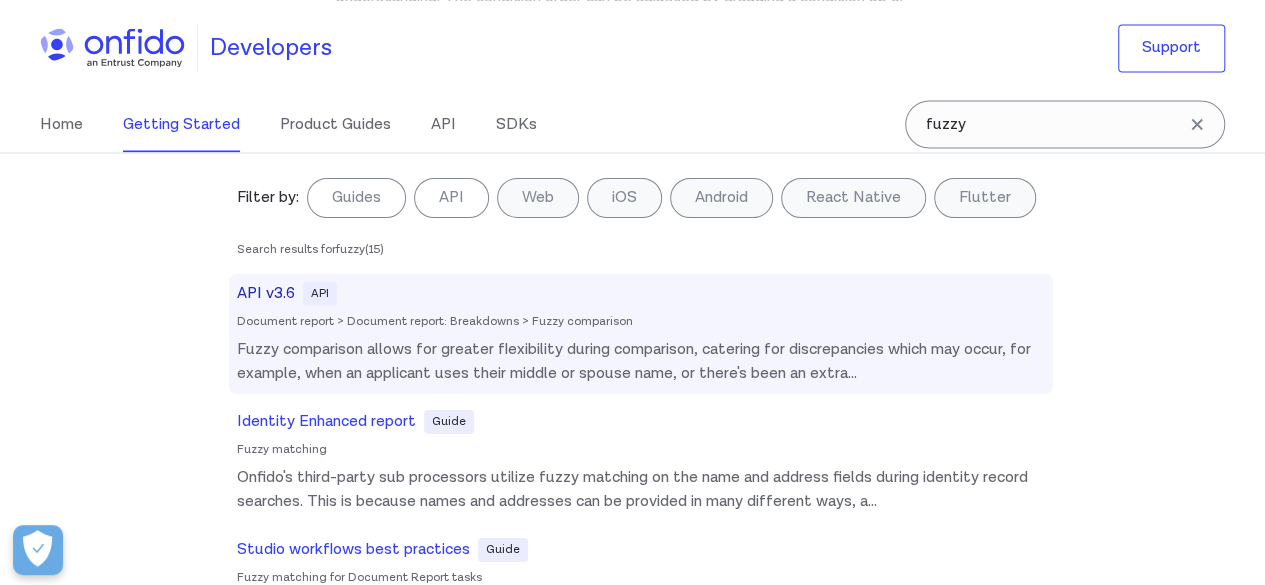 click on "Fuzzy comparison allows for greater flexibility during comparison, catering for discrepancies which may occur, for example, when an applicant uses their middle or spouse name, or there's been an extra ..." at bounding box center (641, 361) 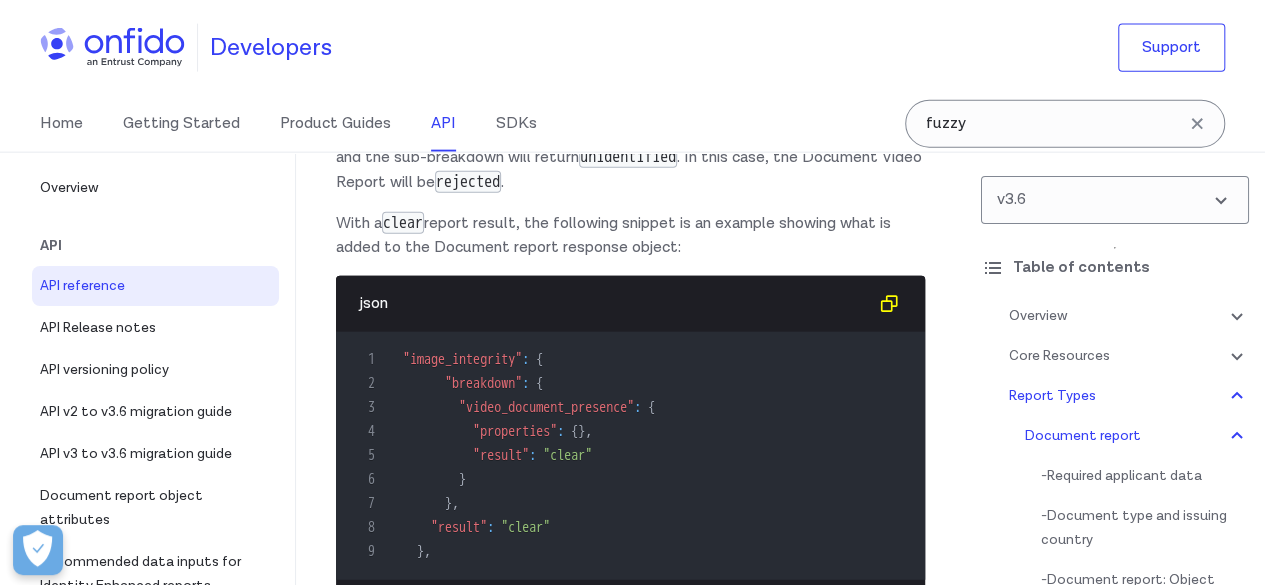scroll, scrollTop: 112497, scrollLeft: 0, axis: vertical 